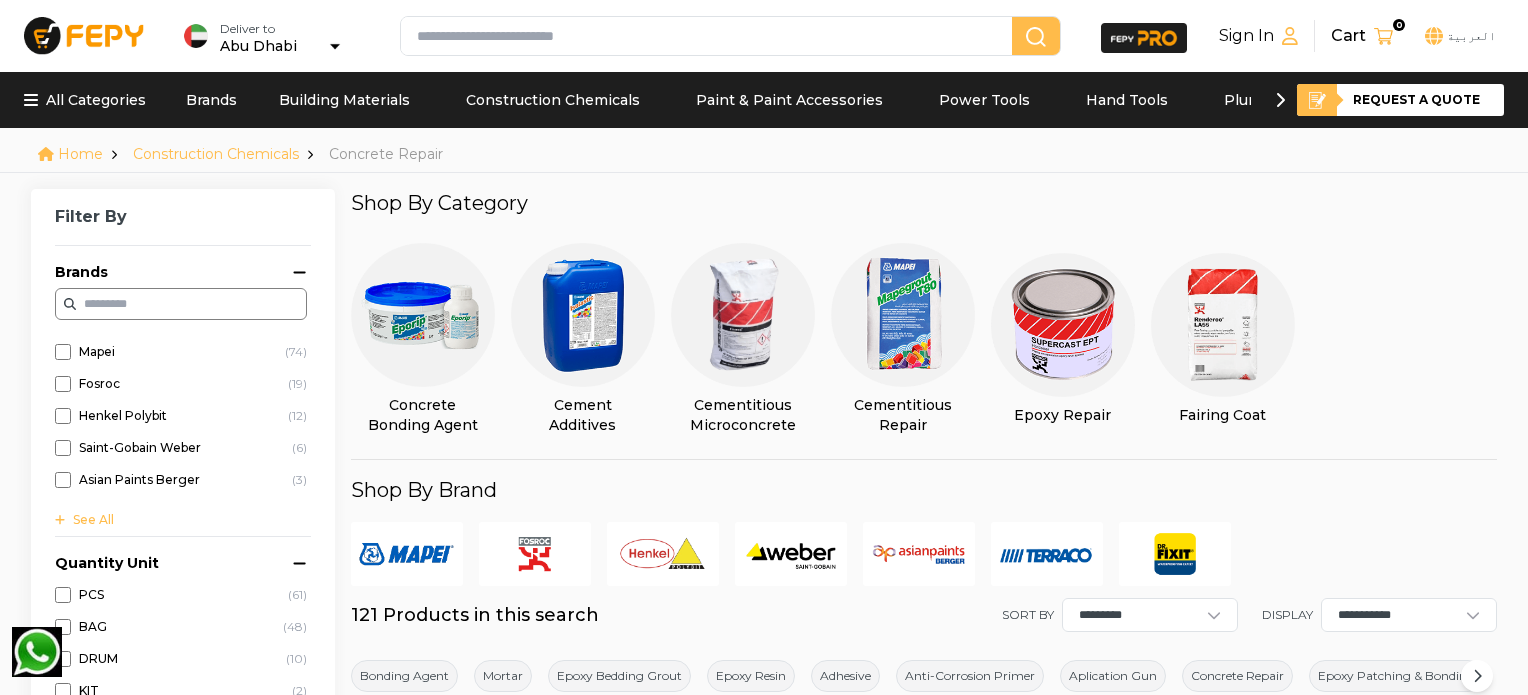 scroll, scrollTop: 0, scrollLeft: 0, axis: both 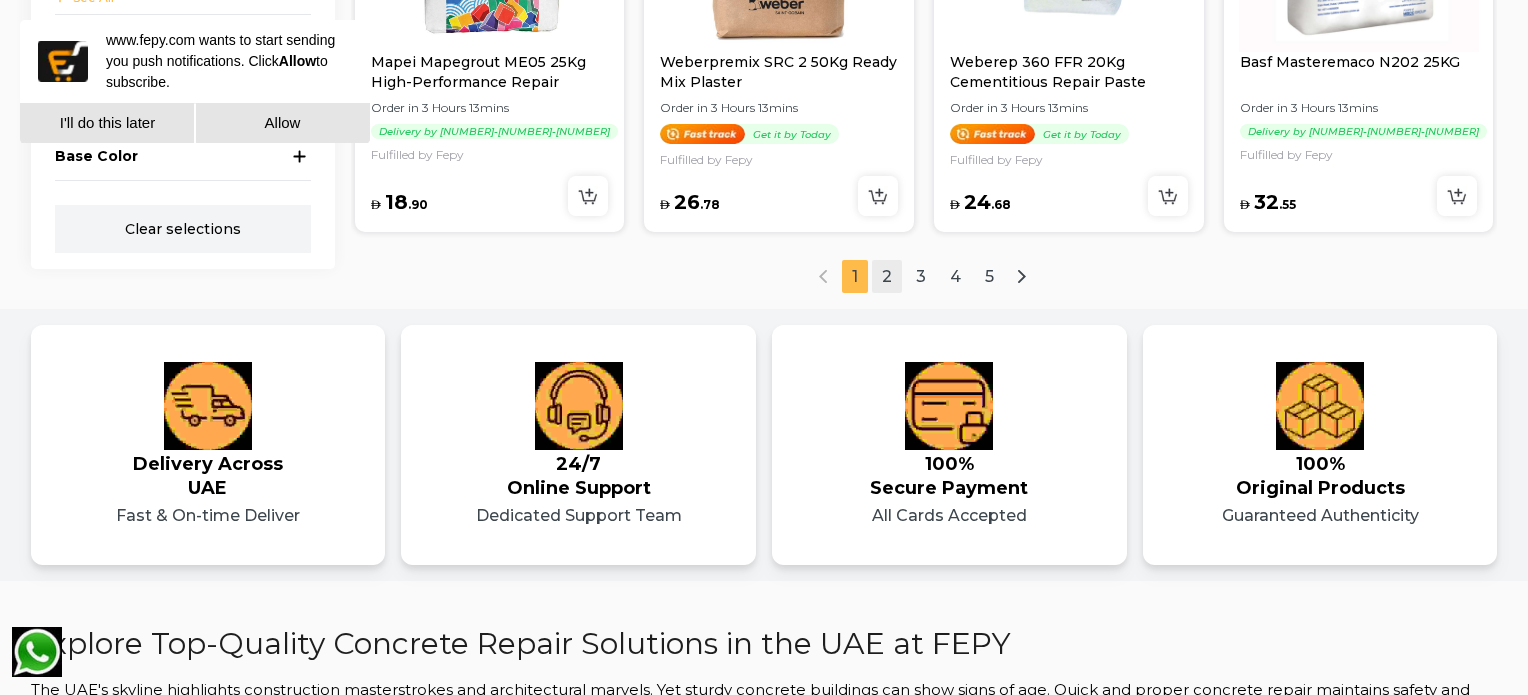 click on "2" at bounding box center (887, 276) 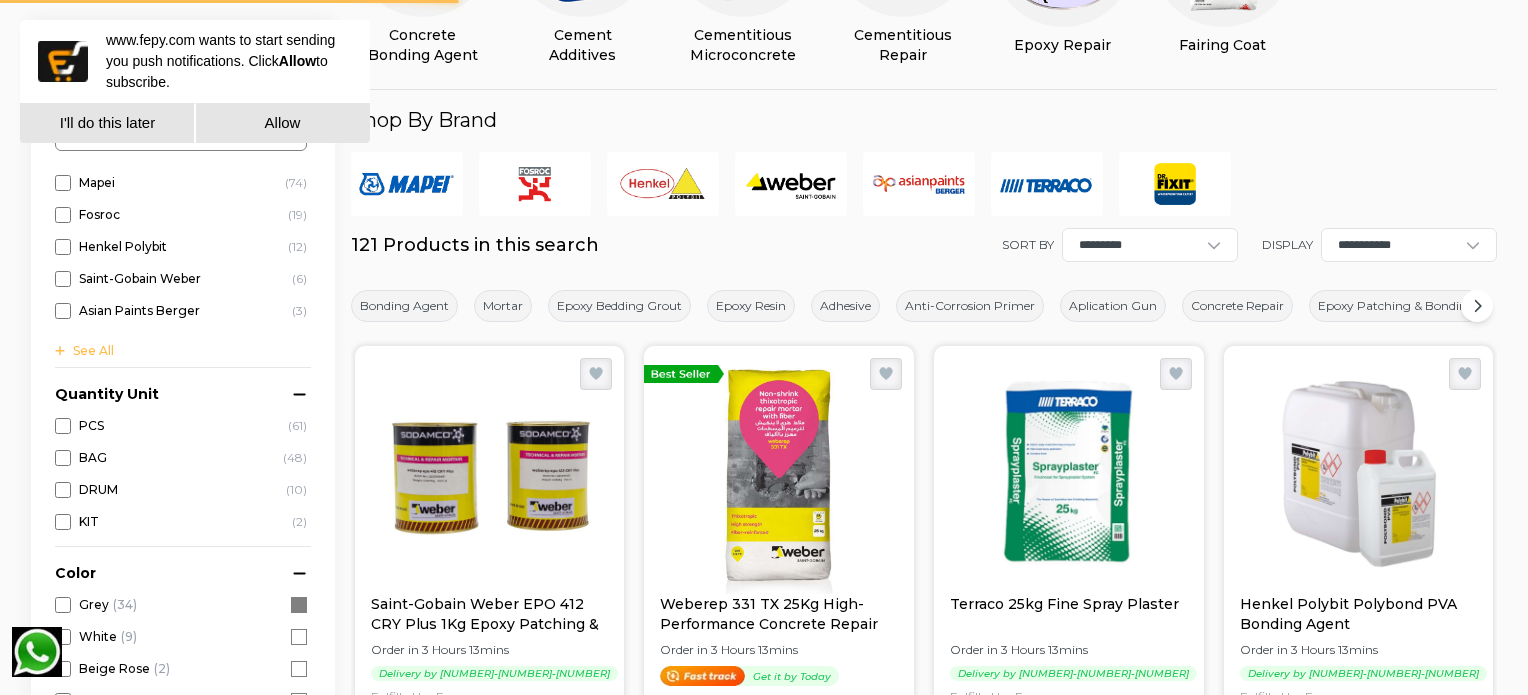 scroll, scrollTop: 128, scrollLeft: 0, axis: vertical 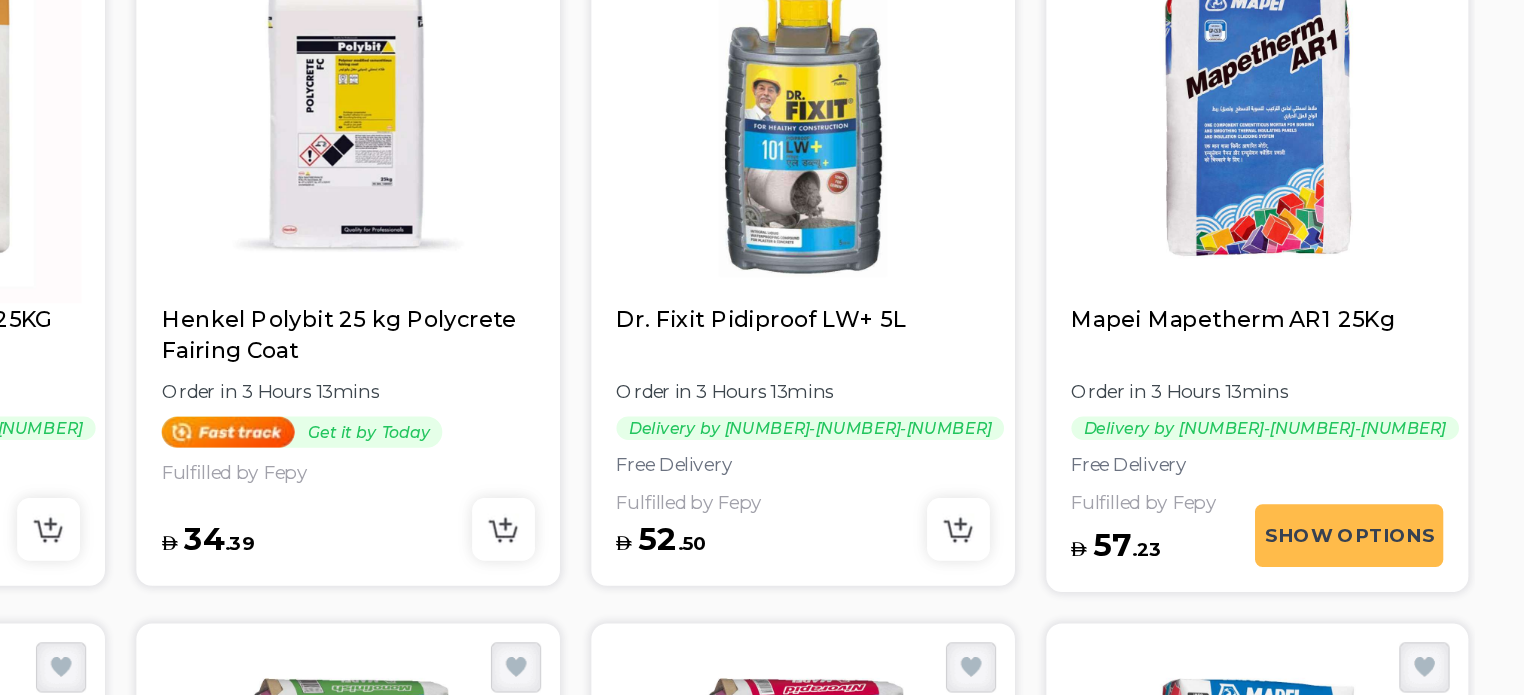 click at bounding box center [1359, 188] 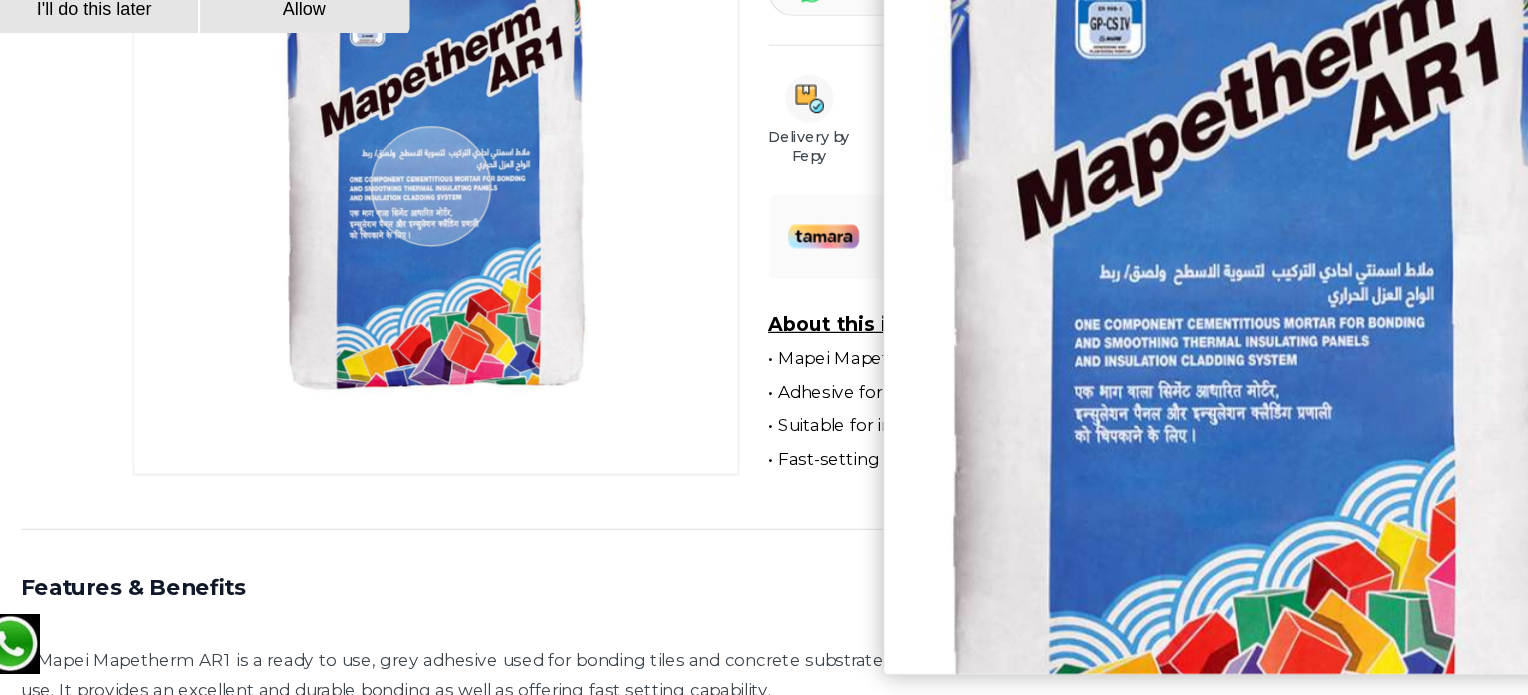 scroll, scrollTop: 400, scrollLeft: 0, axis: vertical 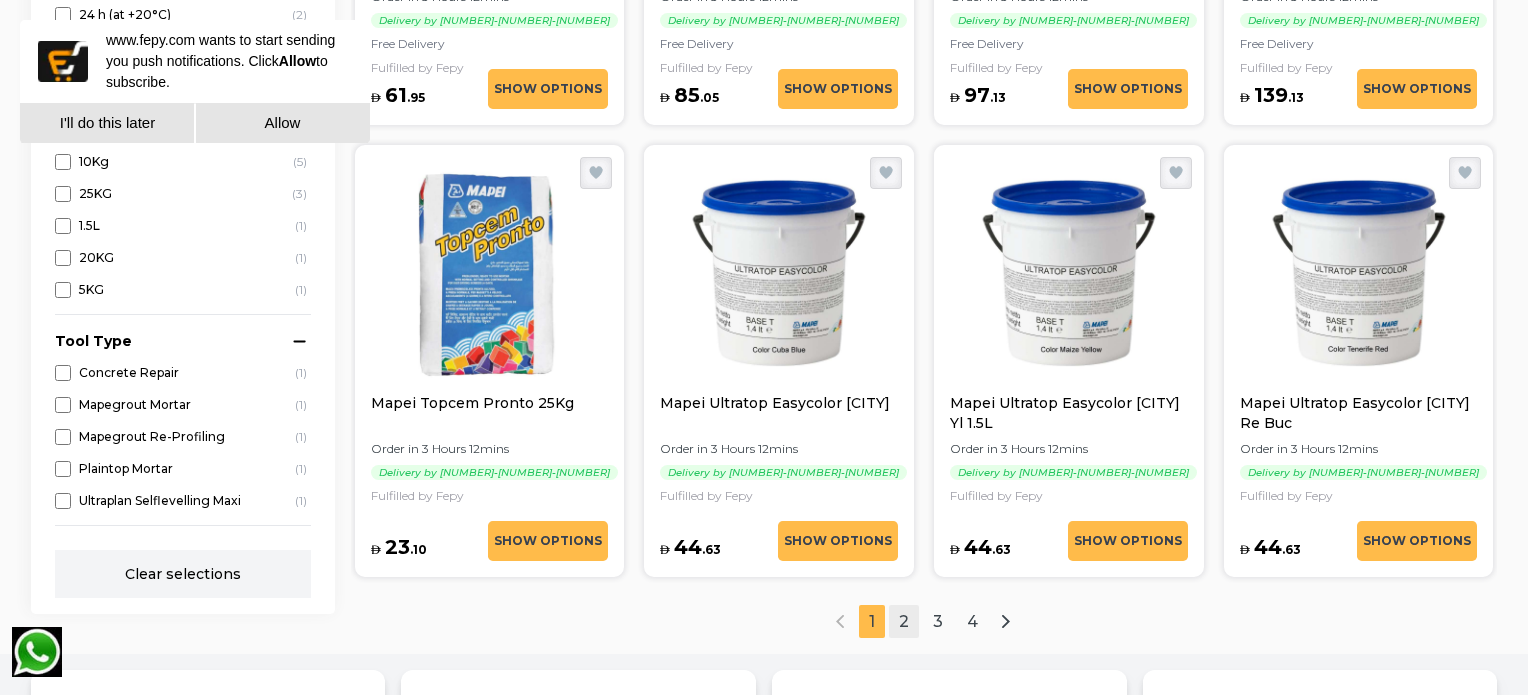 click on "2" at bounding box center [904, 621] 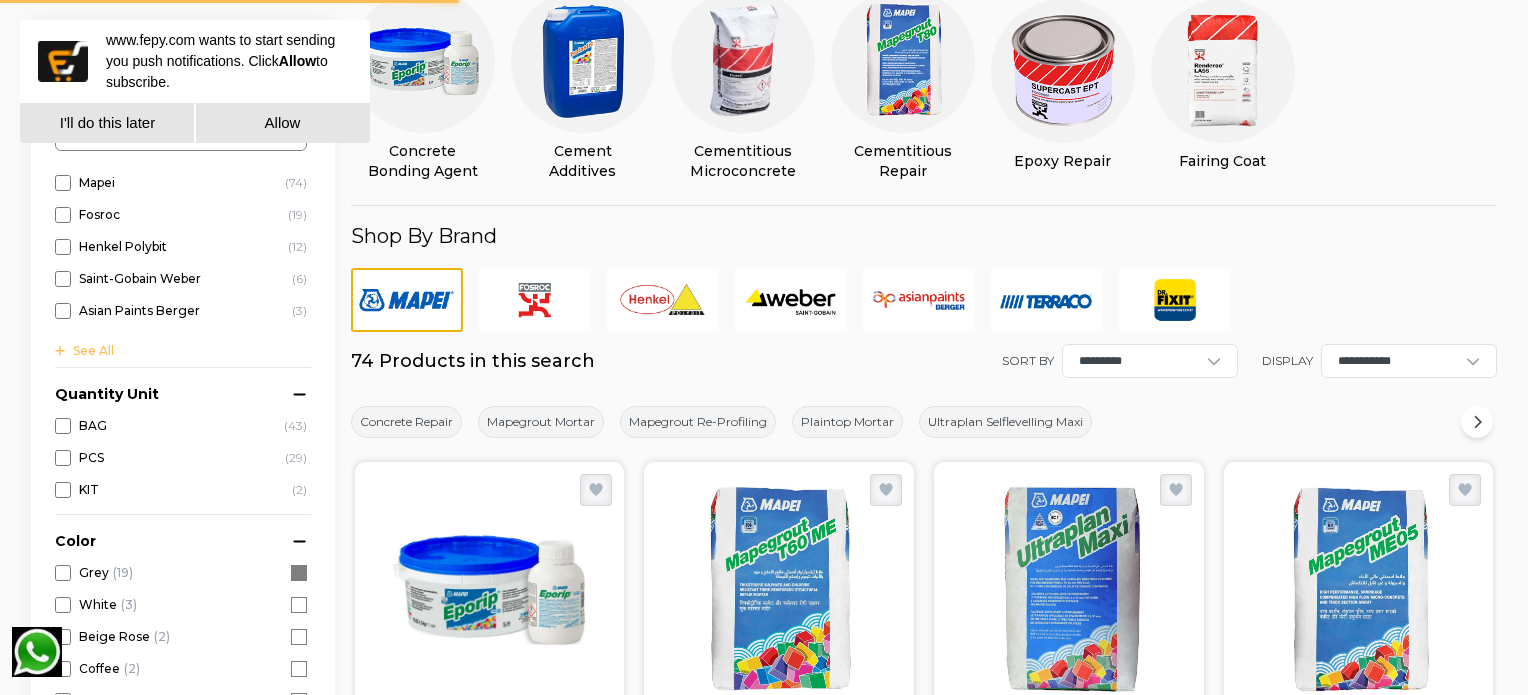 scroll, scrollTop: 128, scrollLeft: 0, axis: vertical 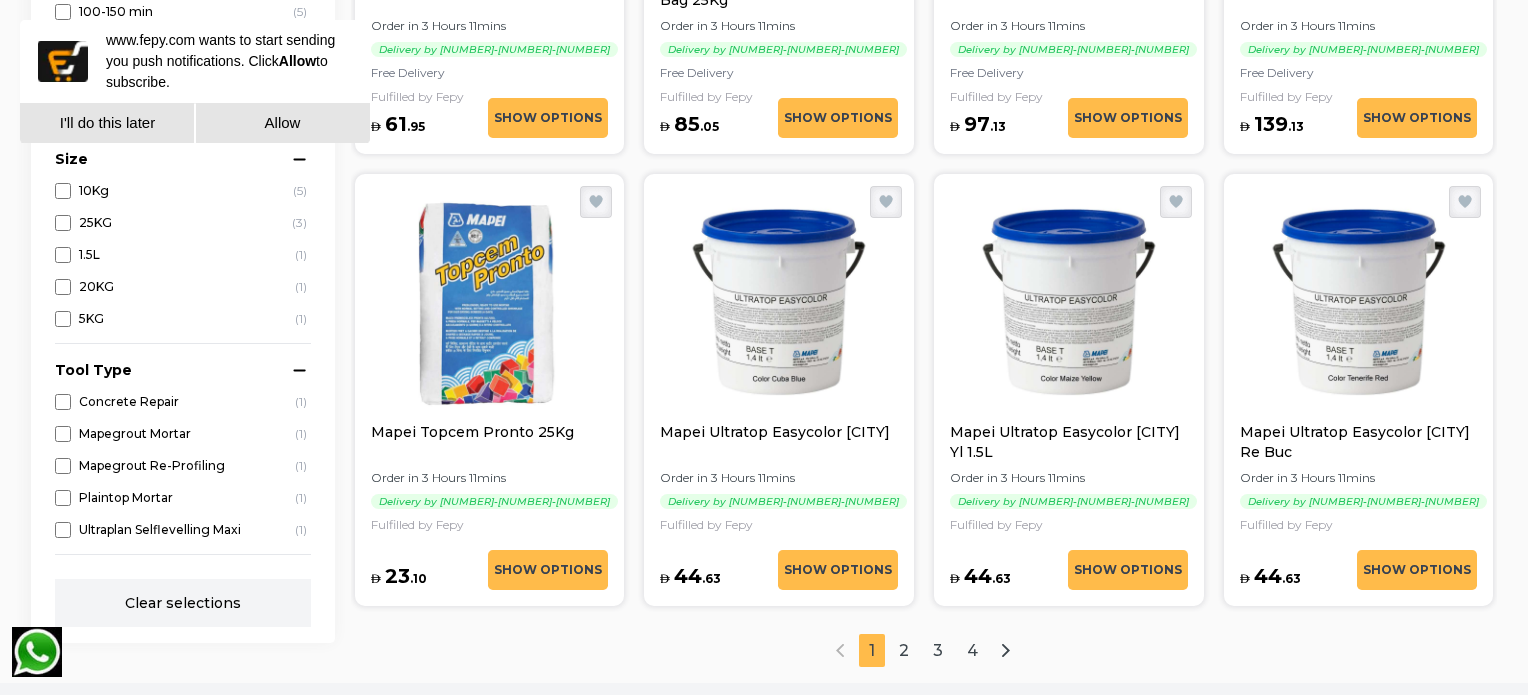 click at bounding box center [490, 302] 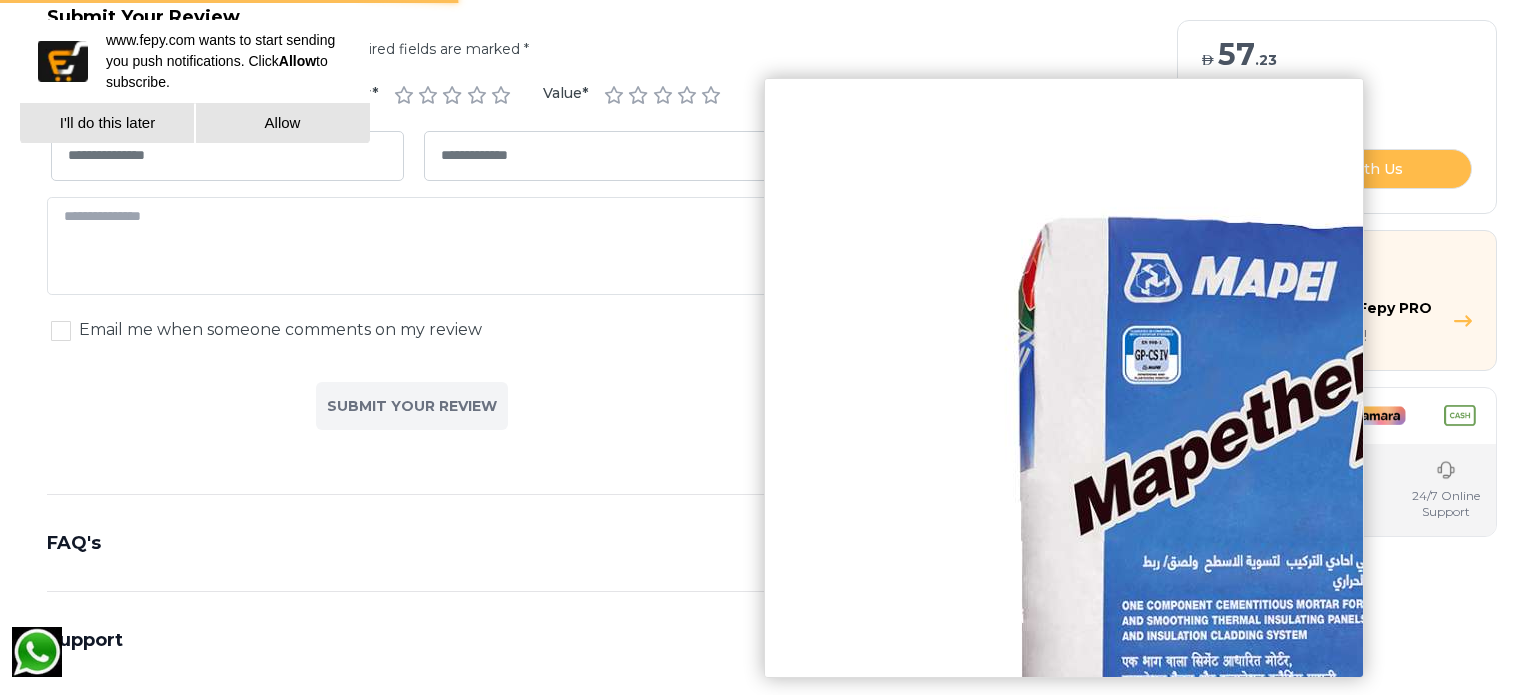 scroll, scrollTop: 0, scrollLeft: 0, axis: both 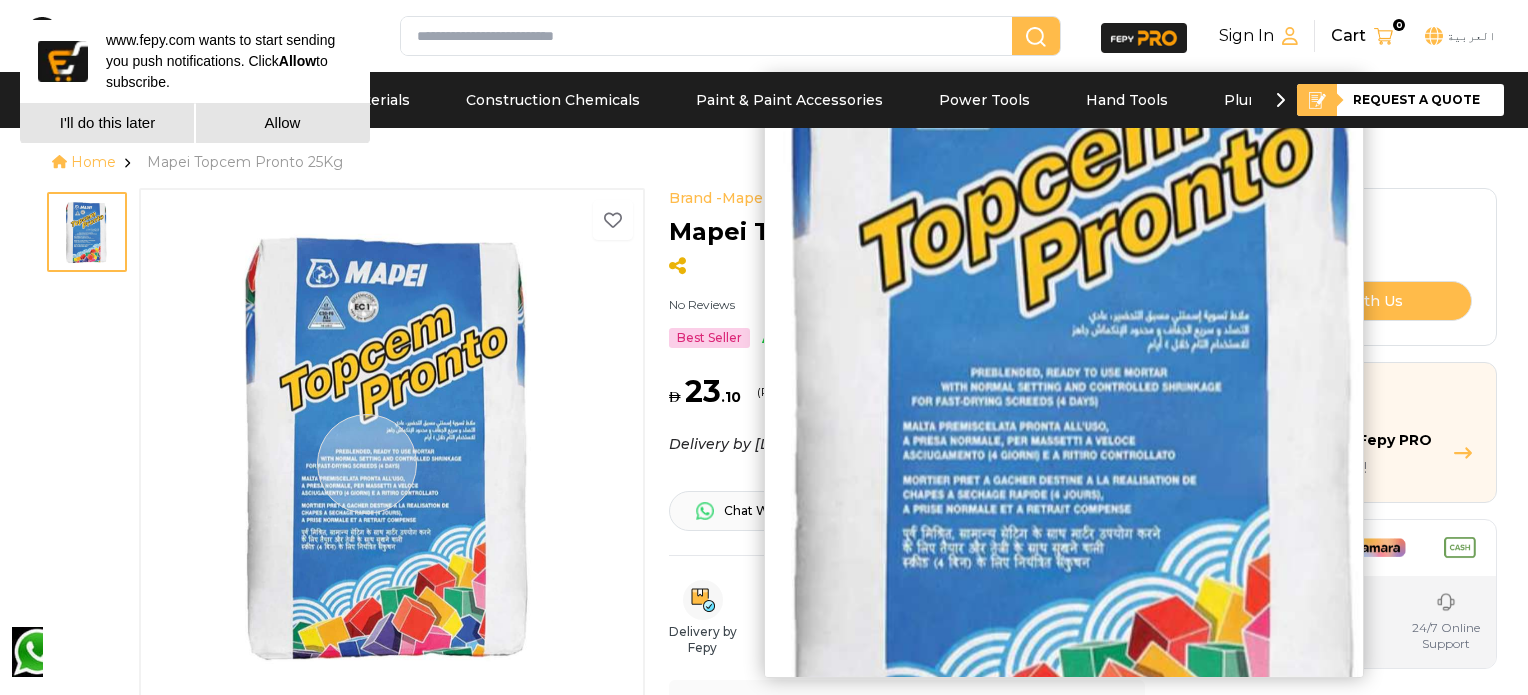 click at bounding box center [392, 445] 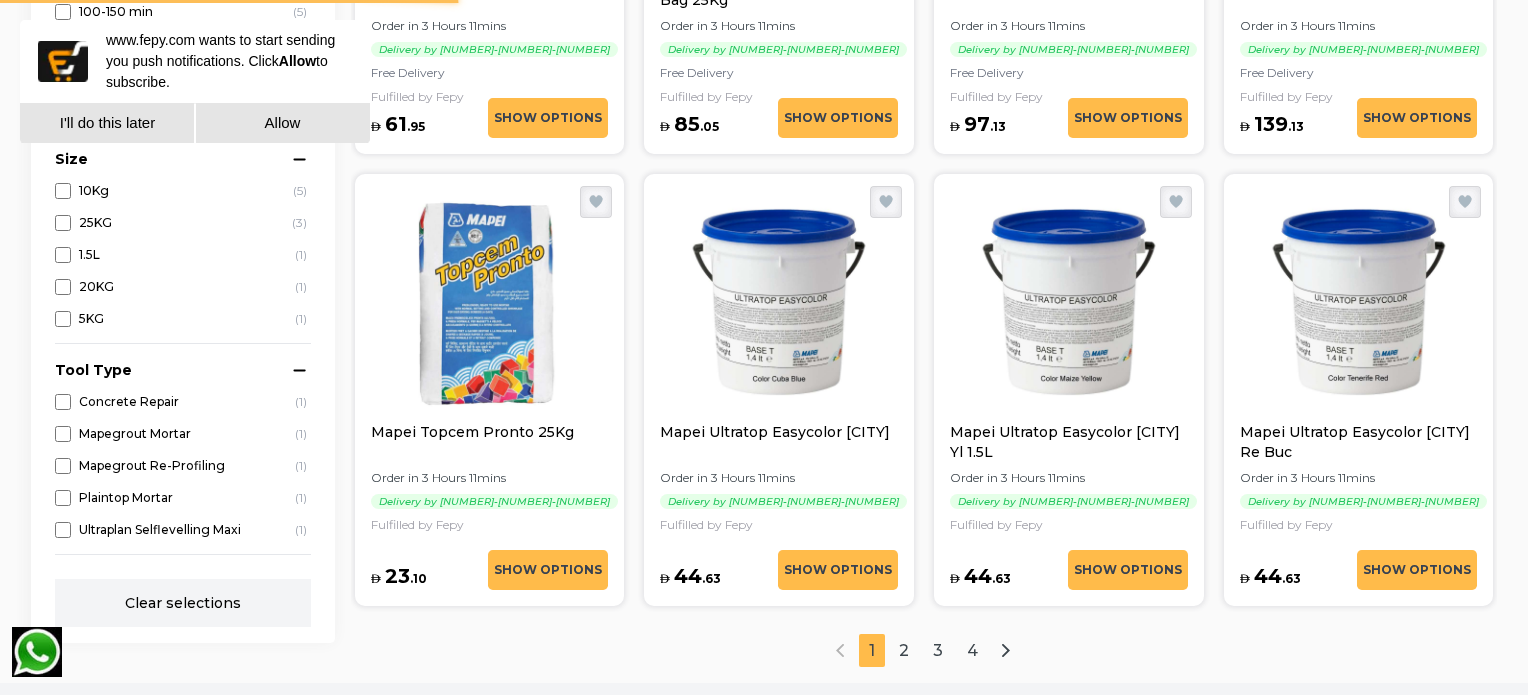 scroll, scrollTop: 0, scrollLeft: 0, axis: both 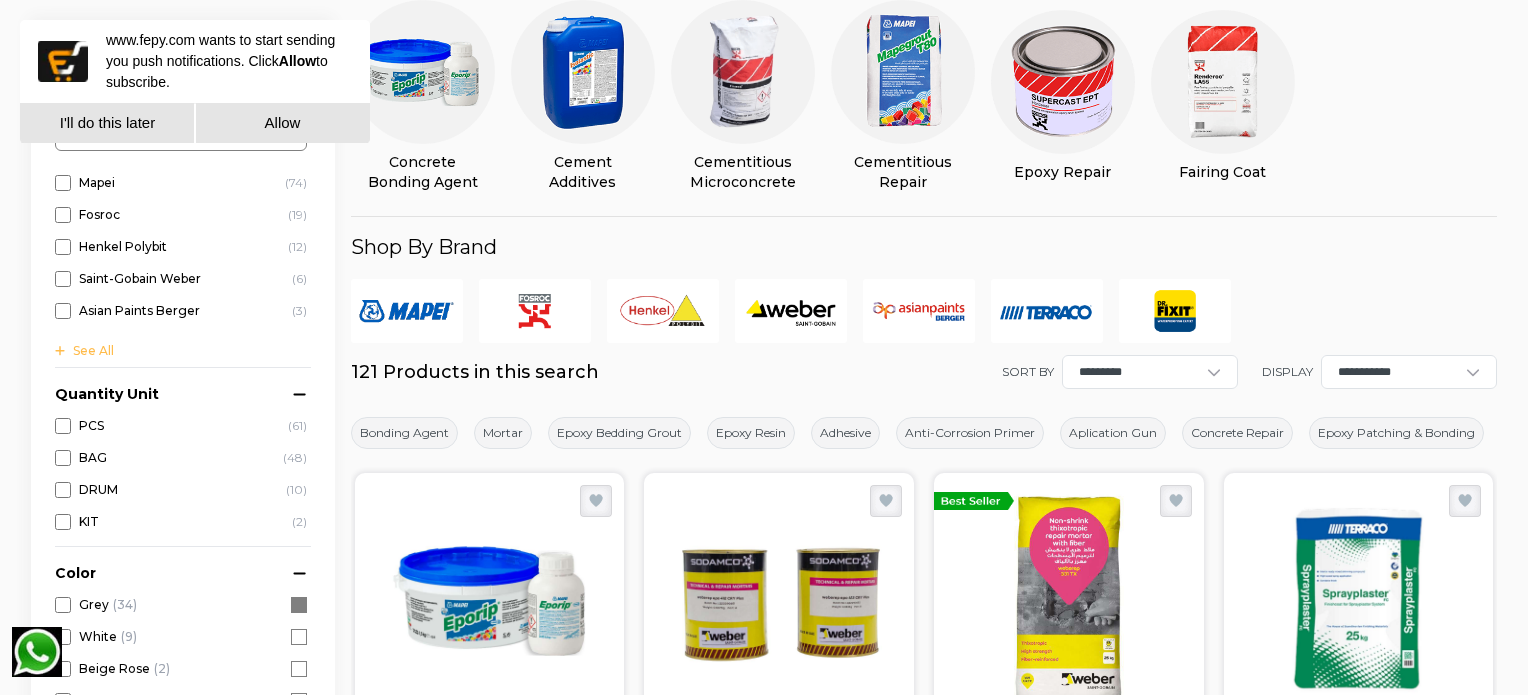 click at bounding box center (903, 72) 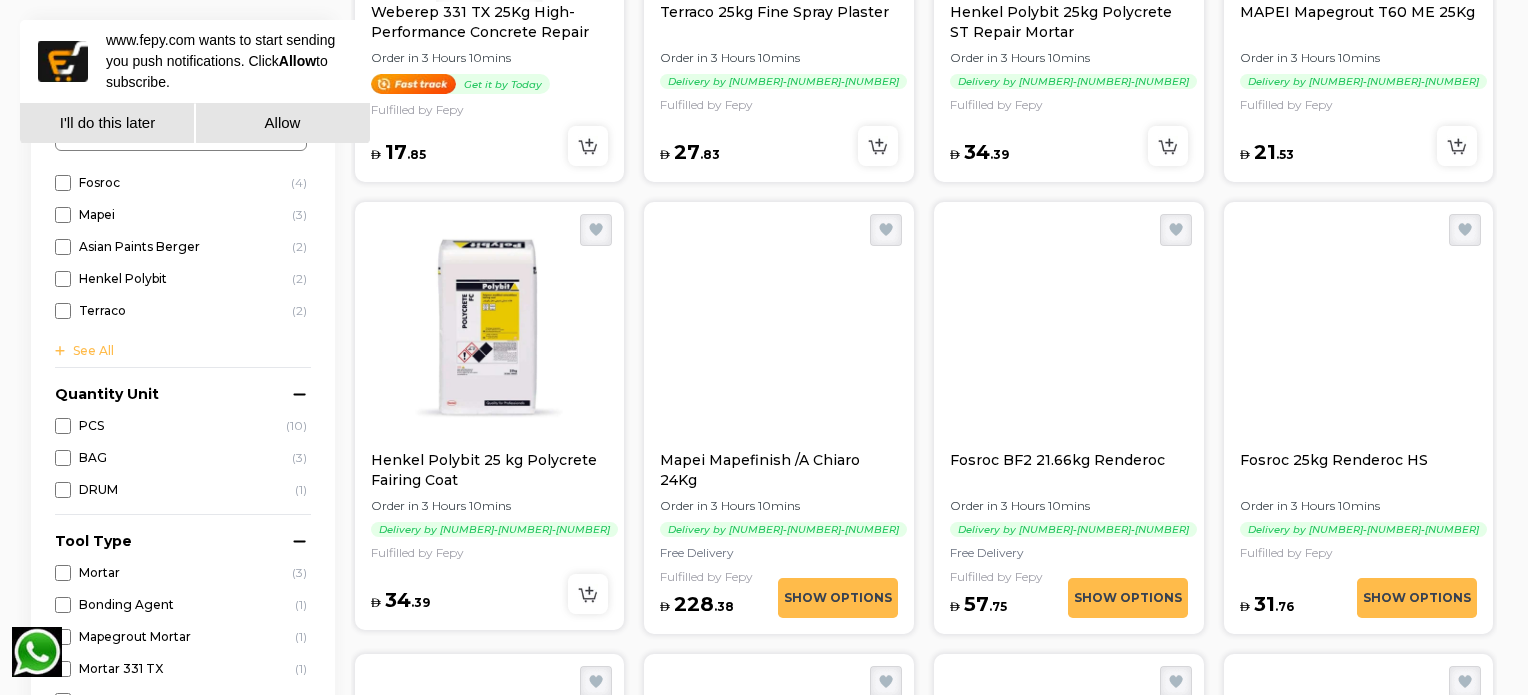 scroll, scrollTop: 696, scrollLeft: 0, axis: vertical 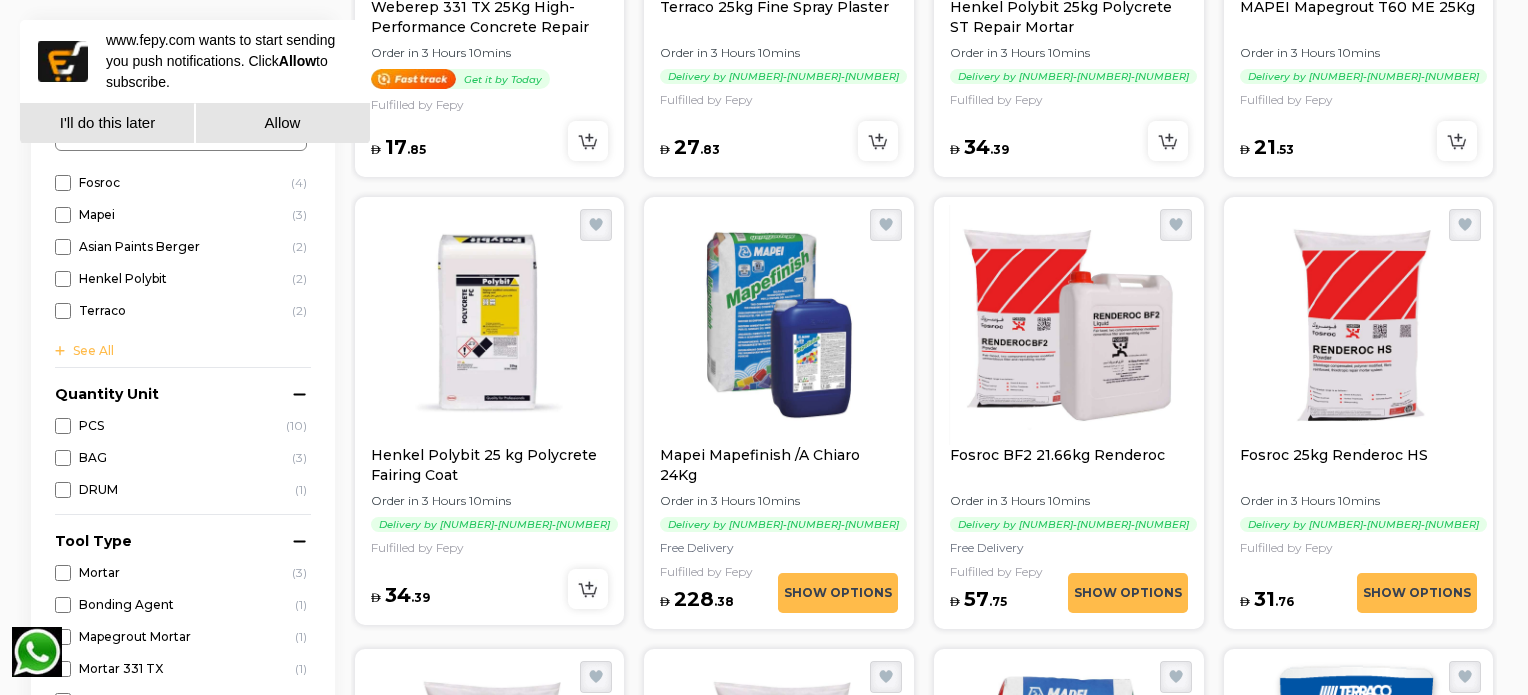 click at bounding box center (779, 325) 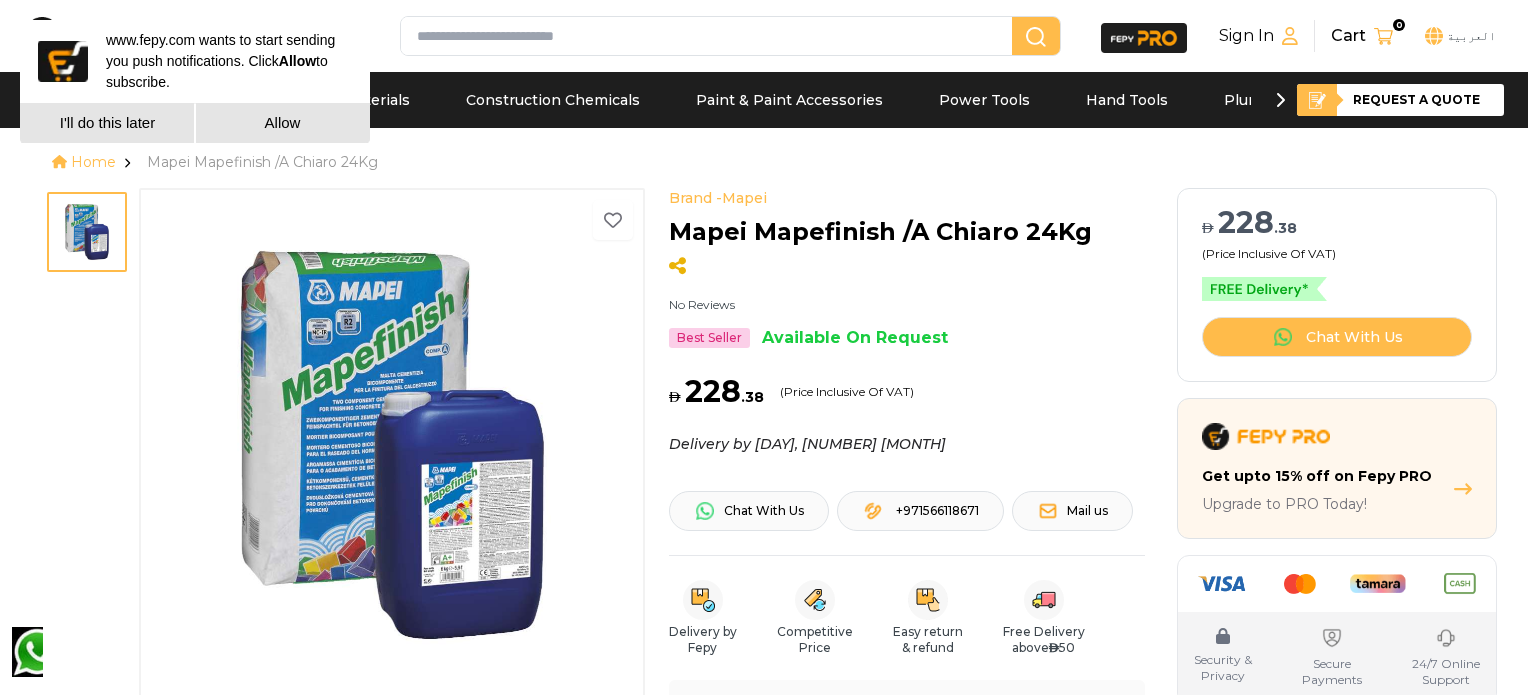 scroll, scrollTop: 0, scrollLeft: 0, axis: both 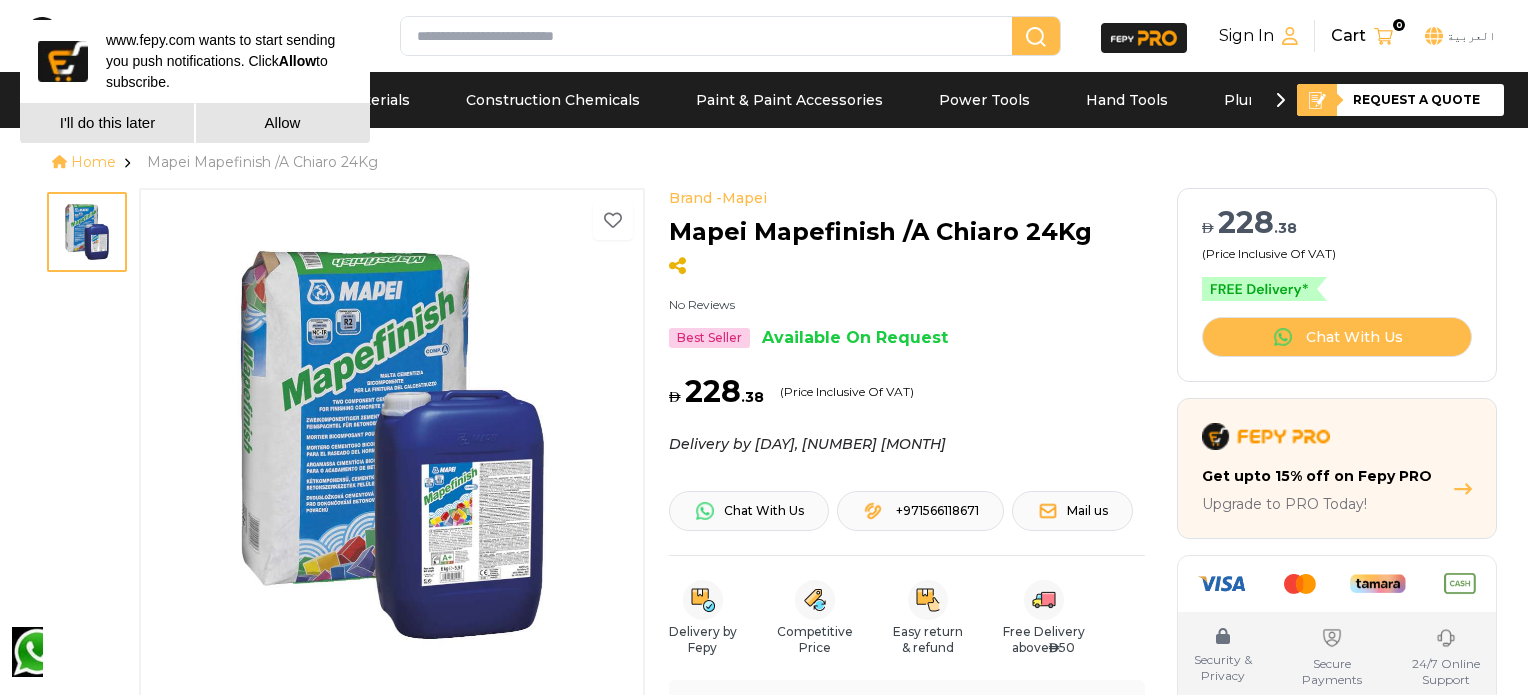 click on "Home Mapei Mapefinish /A Chiaro 24Kg" at bounding box center (756, 162) 